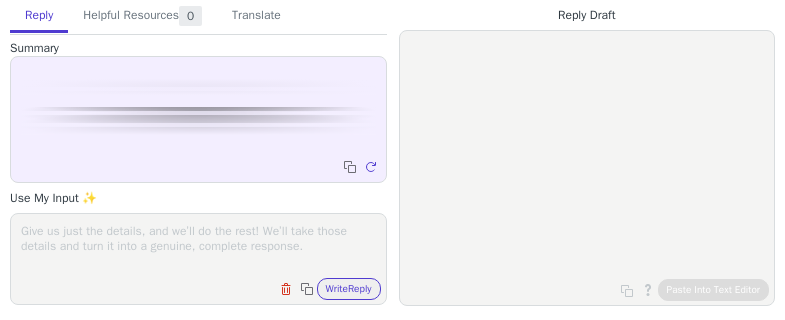 scroll, scrollTop: 0, scrollLeft: 0, axis: both 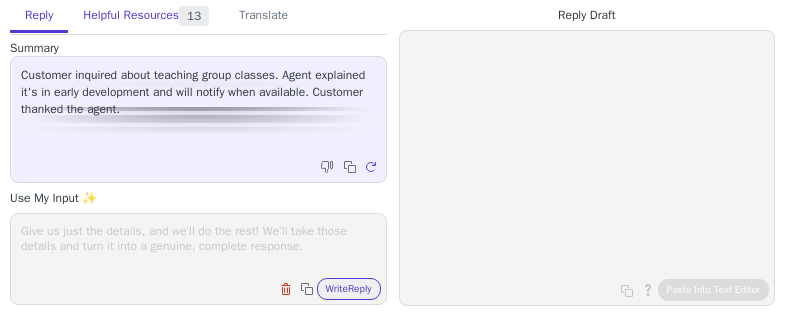 click on "Helpful Resources  13" at bounding box center (146, 17) 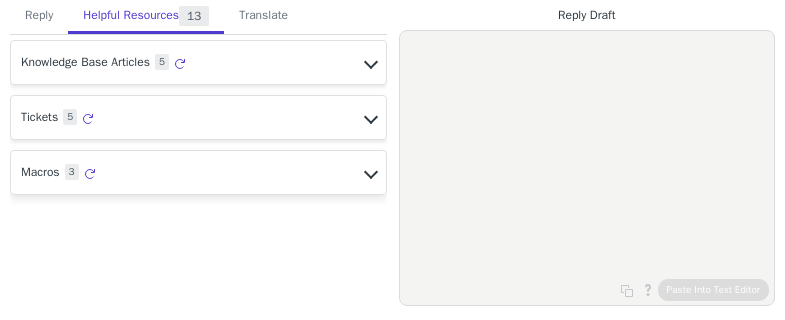 click on "Macros   3 Regenerate" at bounding box center (198, 62) 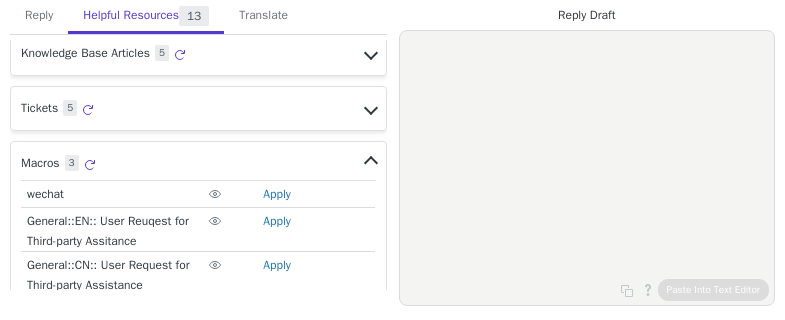 scroll, scrollTop: 36, scrollLeft: 0, axis: vertical 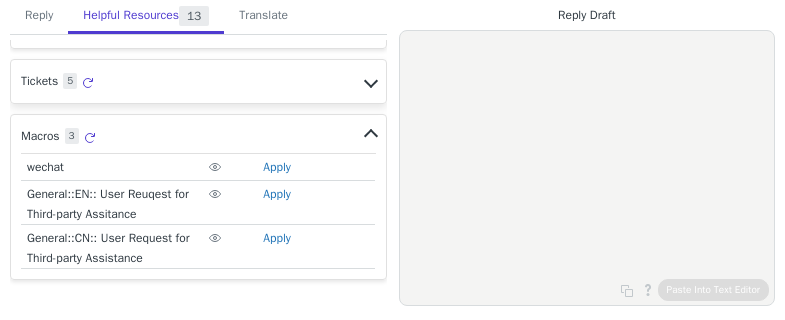 click on "Tickets   5 Regenerate" at bounding box center (198, 26) 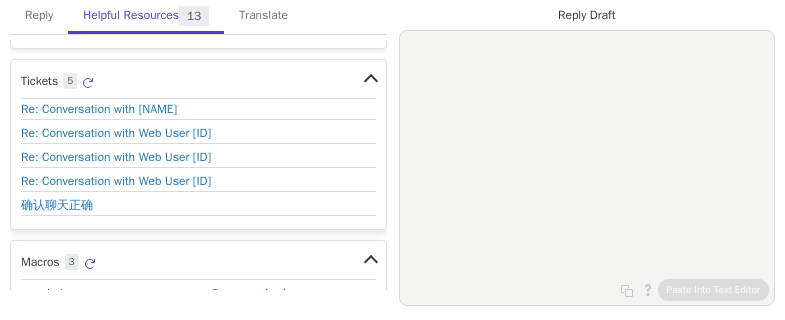 click on "Tickets   5 Regenerate" at bounding box center [198, 84] 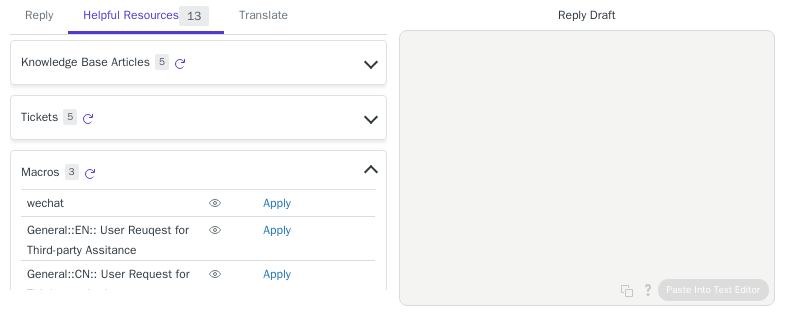 scroll, scrollTop: 36, scrollLeft: 0, axis: vertical 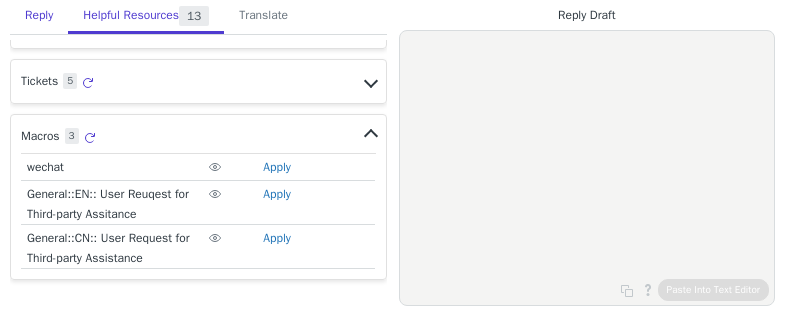 click on "Reply" at bounding box center (39, 16) 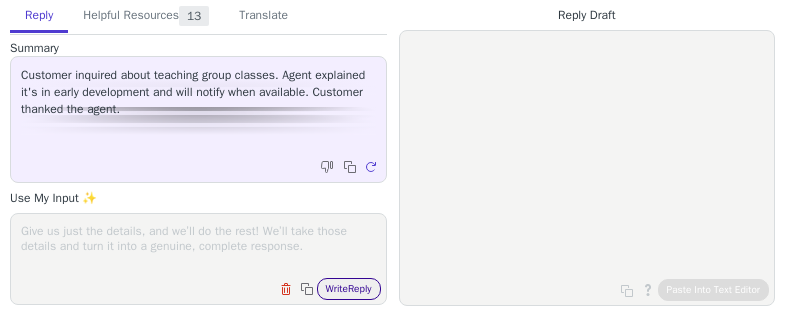 click on "Write  Reply" at bounding box center (349, 289) 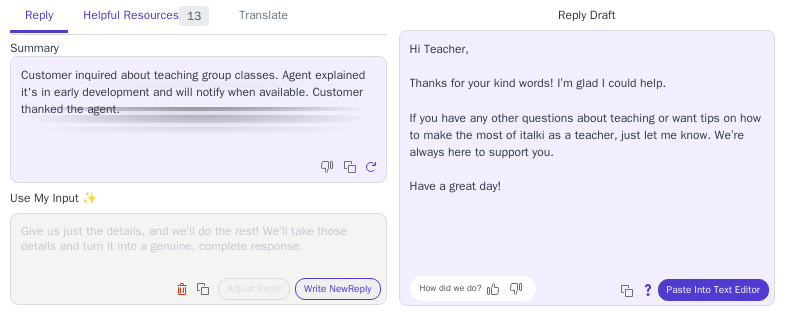 click on "Helpful Resources  13" at bounding box center [146, 17] 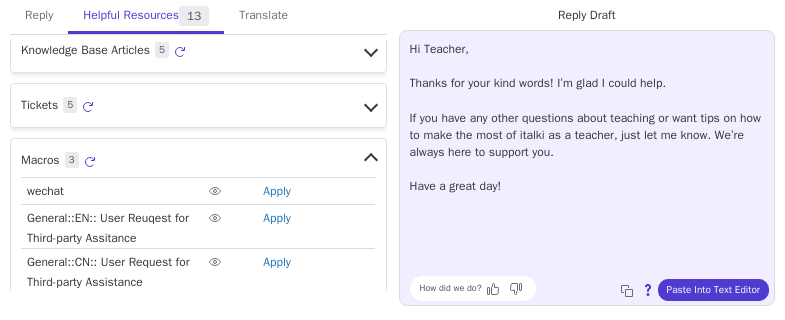 scroll, scrollTop: 0, scrollLeft: 0, axis: both 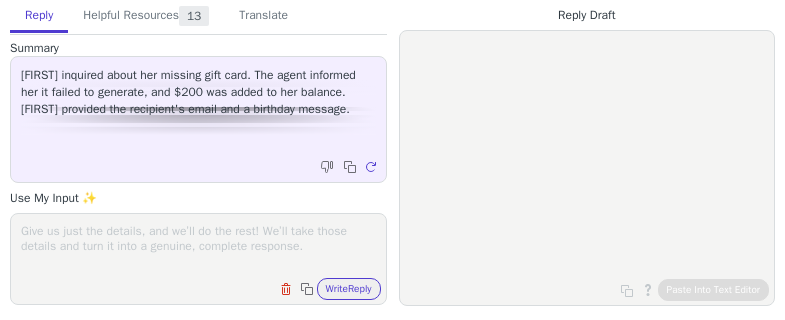 click on "Clear field Copy to clipboard Write  Reply" at bounding box center [198, 259] 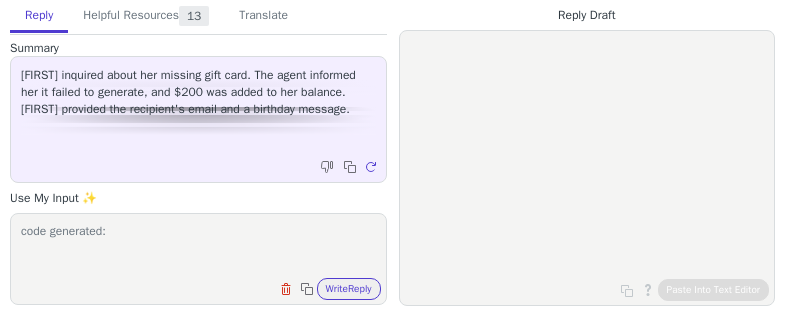 paste on "RMYJS3V7URJAHZ1B" 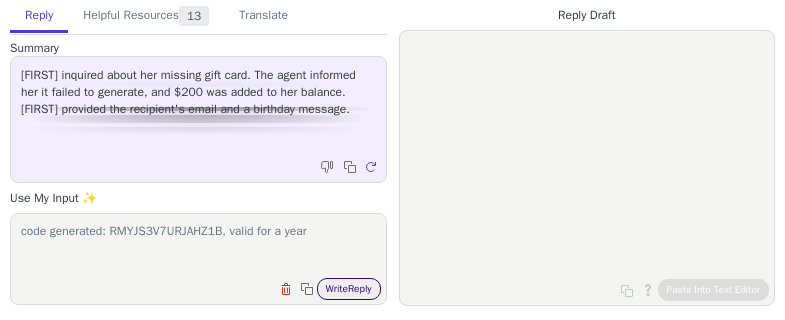 type on "code generated: RMYJS3V7URJAHZ1B, valid for a year" 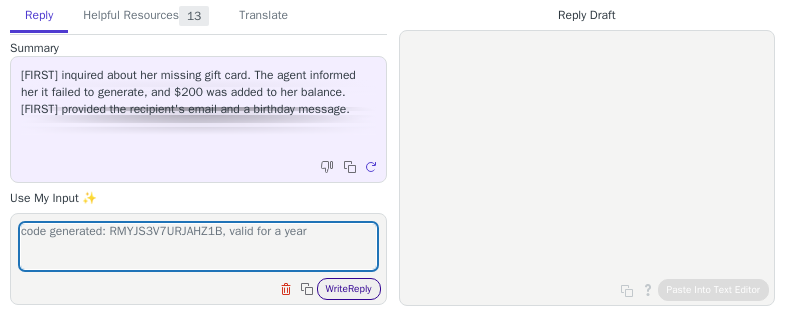click on "Write  Reply" at bounding box center [349, 289] 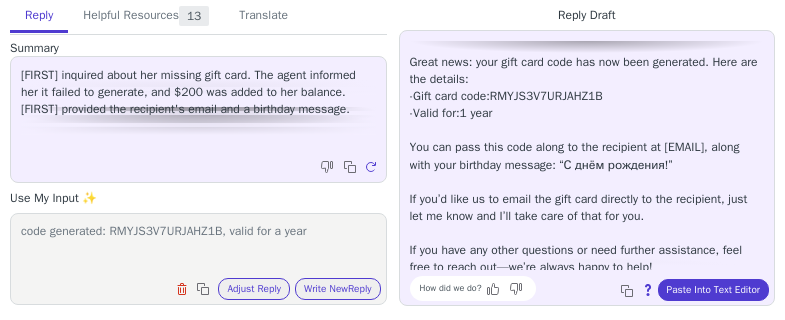 scroll, scrollTop: 96, scrollLeft: 0, axis: vertical 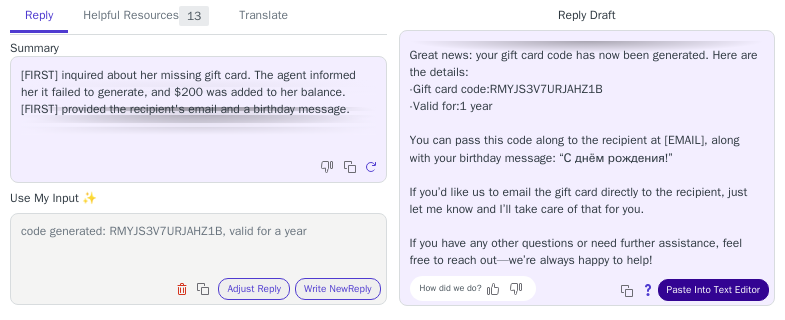 click on "Paste Into Text Editor" at bounding box center (713, 290) 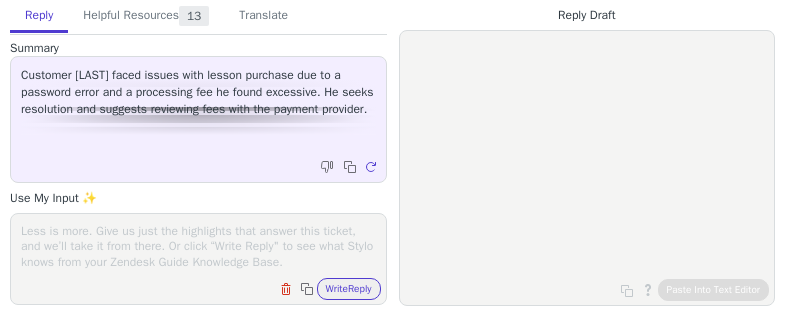 scroll, scrollTop: 0, scrollLeft: 0, axis: both 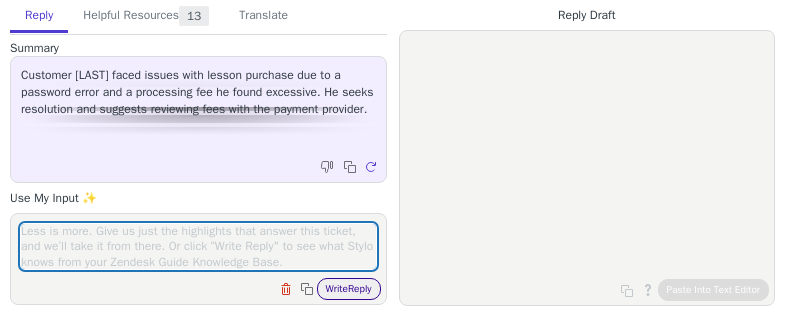 click on "Write  Reply" at bounding box center [349, 289] 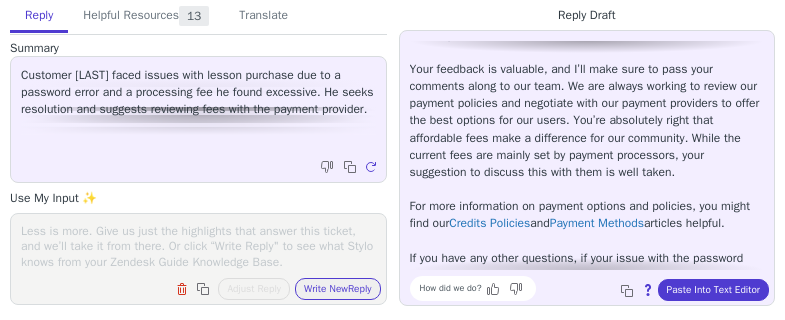 scroll, scrollTop: 182, scrollLeft: 0, axis: vertical 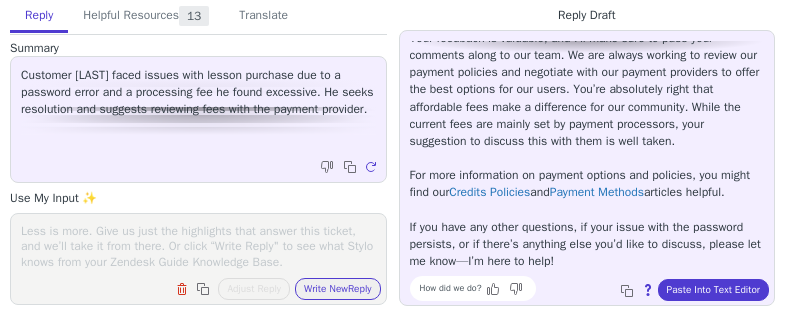 click at bounding box center [198, 246] 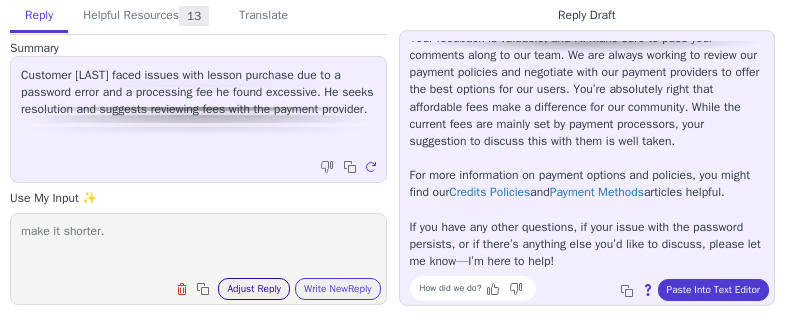 type on "make it shorter." 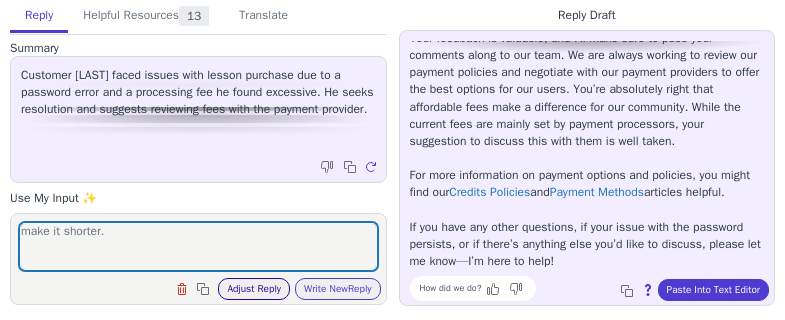 click on "Adjust Reply" at bounding box center [254, 289] 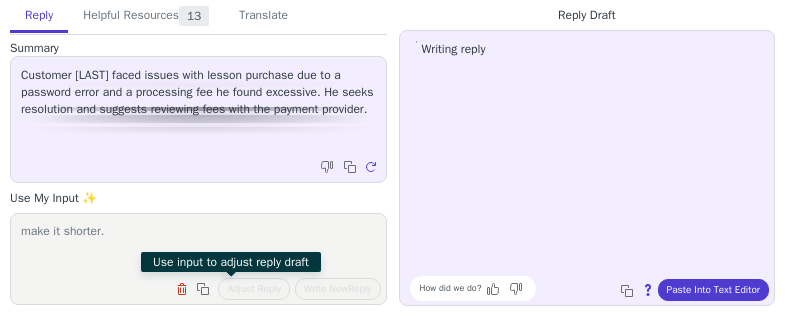scroll, scrollTop: 0, scrollLeft: 0, axis: both 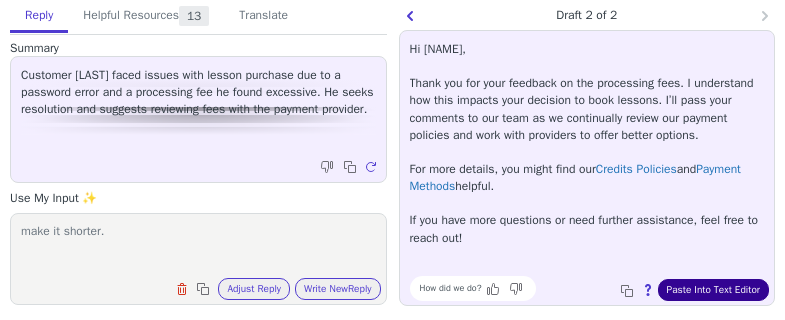 click on "Paste Into Text Editor" at bounding box center (713, 290) 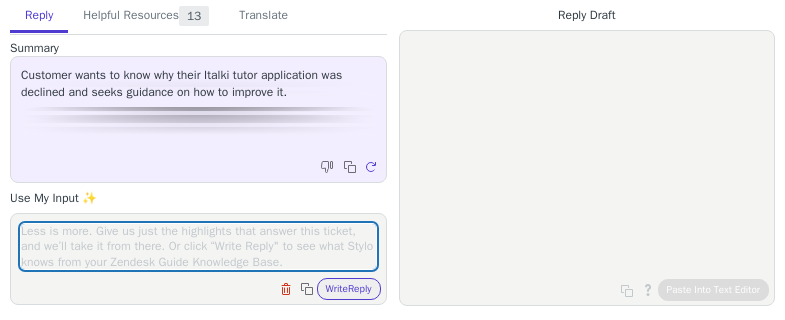 scroll, scrollTop: 0, scrollLeft: 0, axis: both 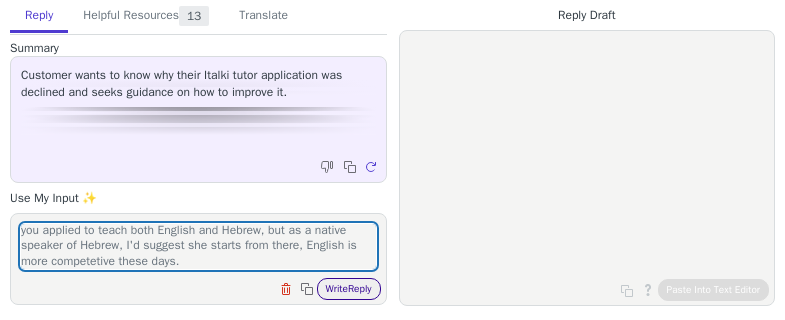 type on "you applied to teach both English and Hebrew, but as a native speaker of Hebrew, I'd suggest she starts from there, English is more competetive these days." 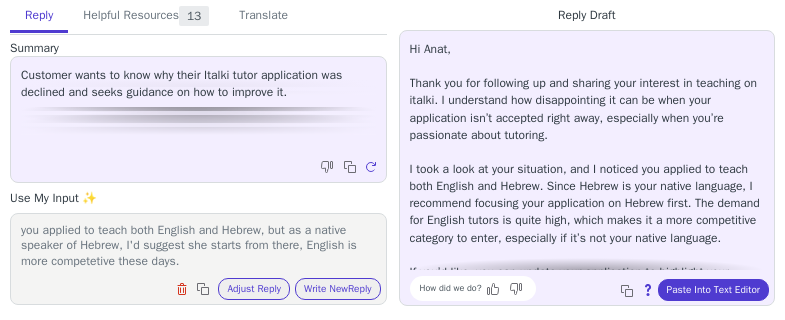 scroll, scrollTop: 96, scrollLeft: 0, axis: vertical 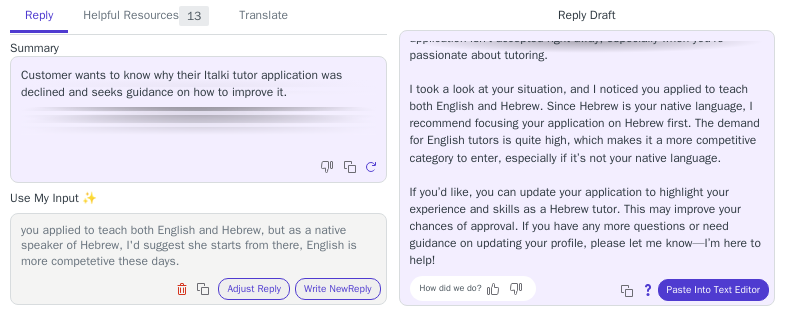 click on "Hi Anat, Thank you for following up and sharing your interest in teaching on italki. I understand how disappointing it can be when your application isn’t accepted right away, especially when you’re passionate about tutoring. I took a look at your situation, and I noticed you applied to teach both English and Hebrew. Since Hebrew is your native language, I recommend focusing your application on Hebrew first. The demand for English tutors is quite high, which makes it a more competitive category to enter, especially if it’s not your native language. If you’d like, you can update your application to highlight your experience and skills as a Hebrew tutor. This may improve your chances of approval. If you have any more questions or need guidance on updating your profile, please let me know—I’m here to help!" at bounding box center [587, 115] 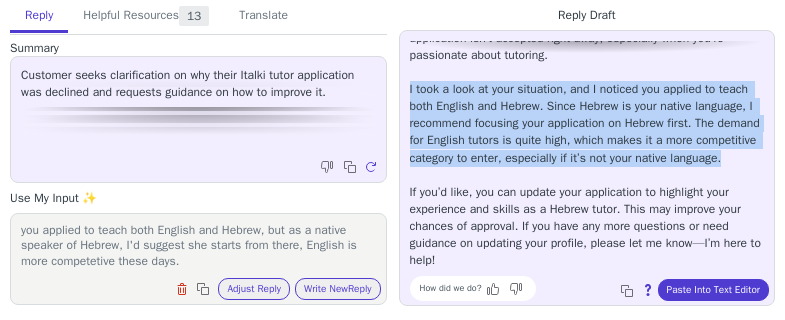 drag, startPoint x: 409, startPoint y: 74, endPoint x: 658, endPoint y: 165, distance: 265.1075 